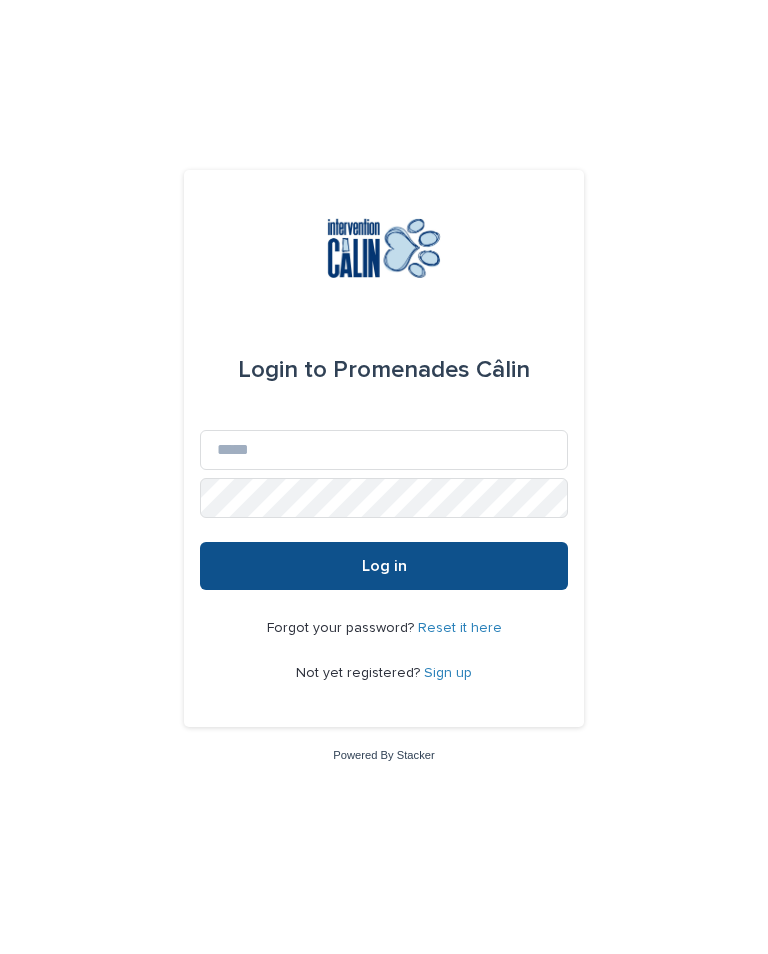 scroll, scrollTop: 0, scrollLeft: 0, axis: both 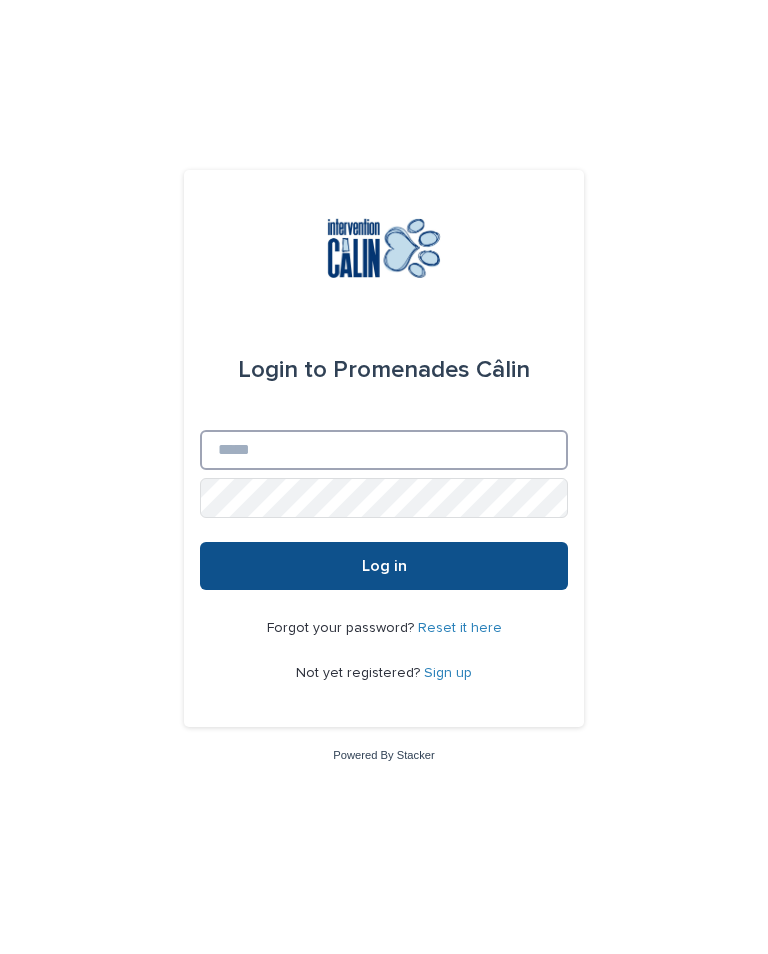 type on "**********" 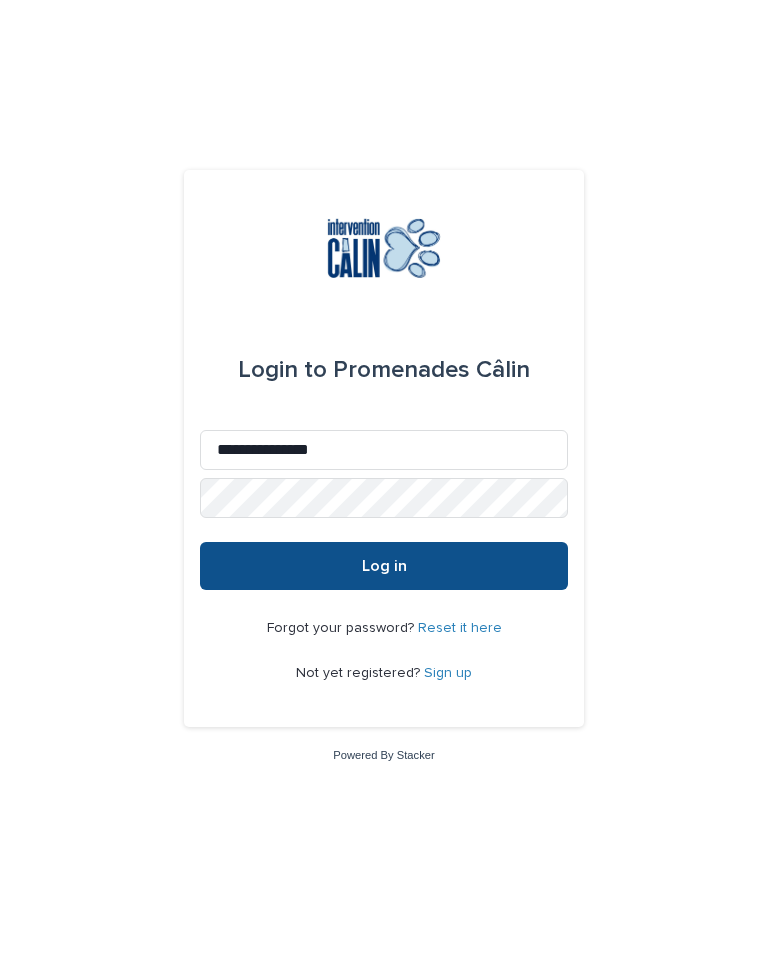 click on "Log in" at bounding box center (384, 566) 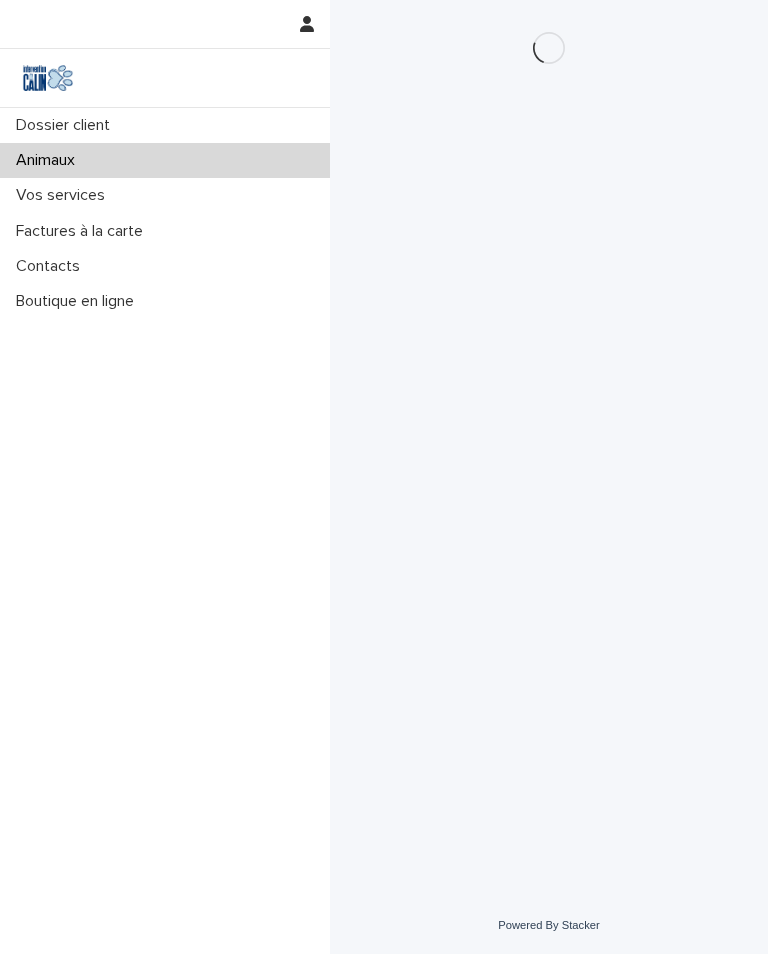 scroll, scrollTop: 0, scrollLeft: 0, axis: both 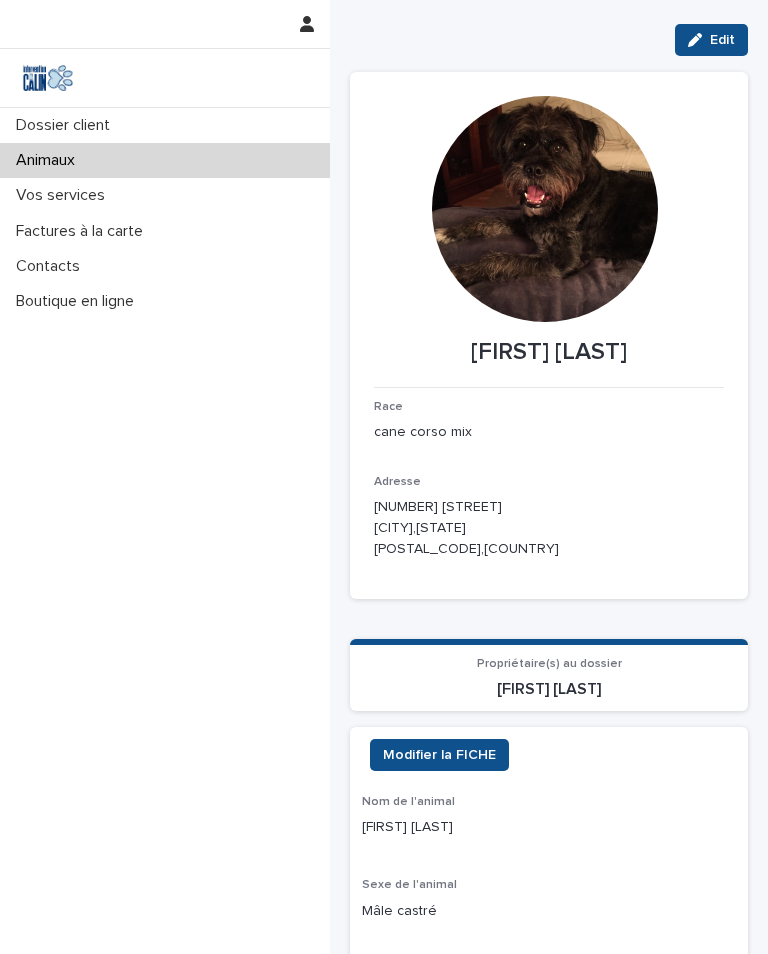 click on "Vos services" at bounding box center [64, 195] 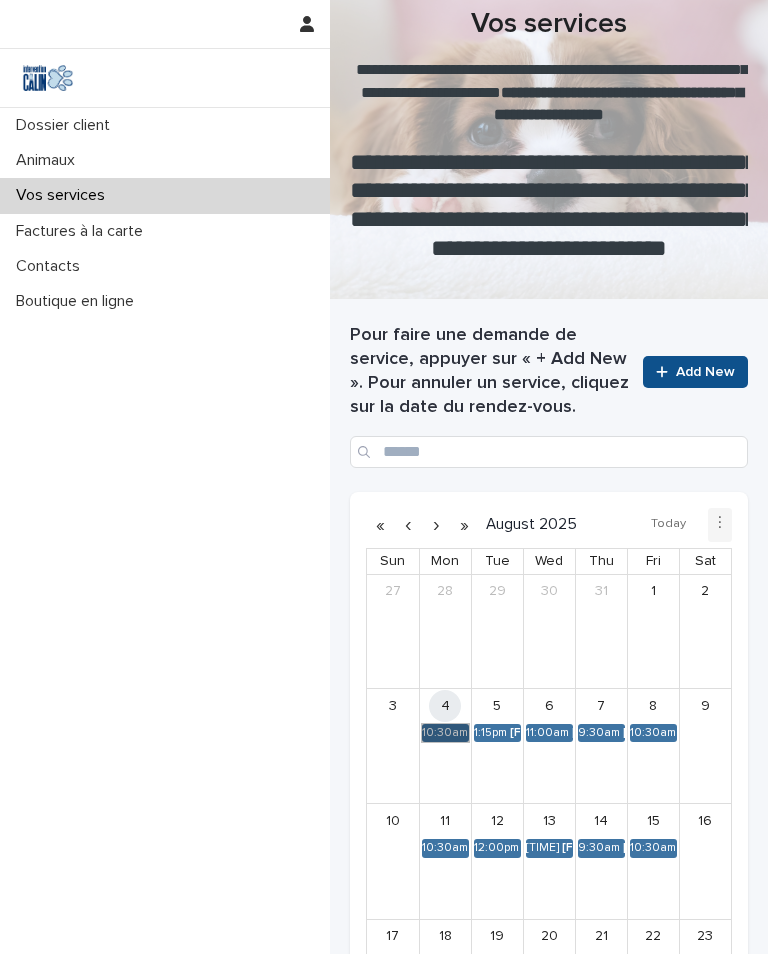 click on "[TIME] [FIRST] [LAST]" at bounding box center (445, 733) 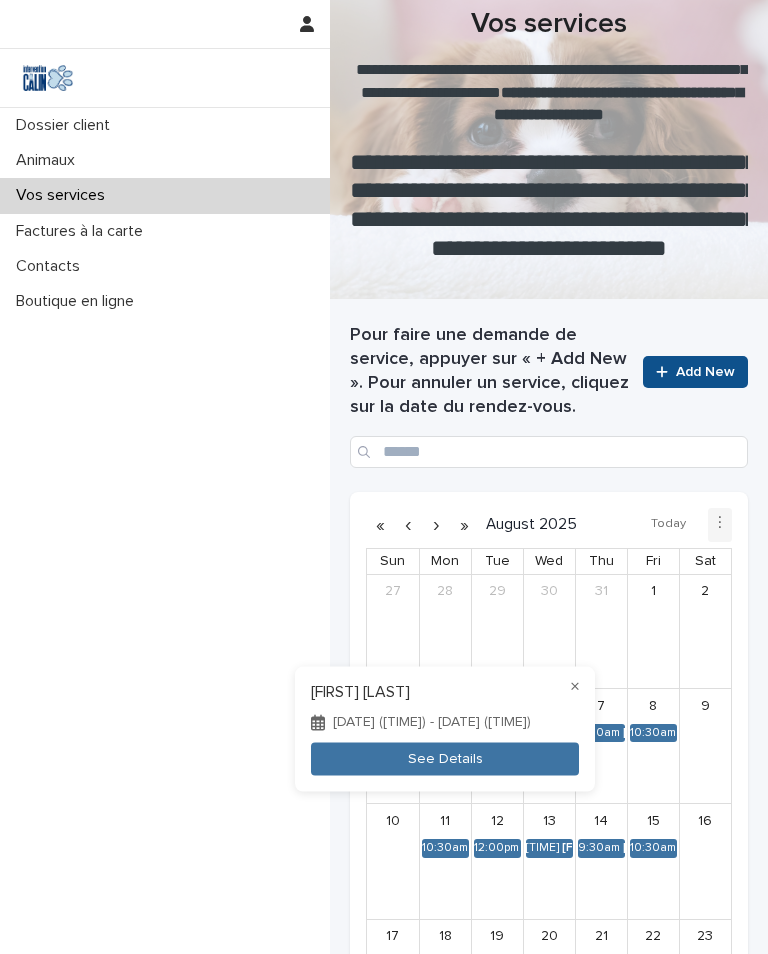 click on "See Details" at bounding box center [445, 759] 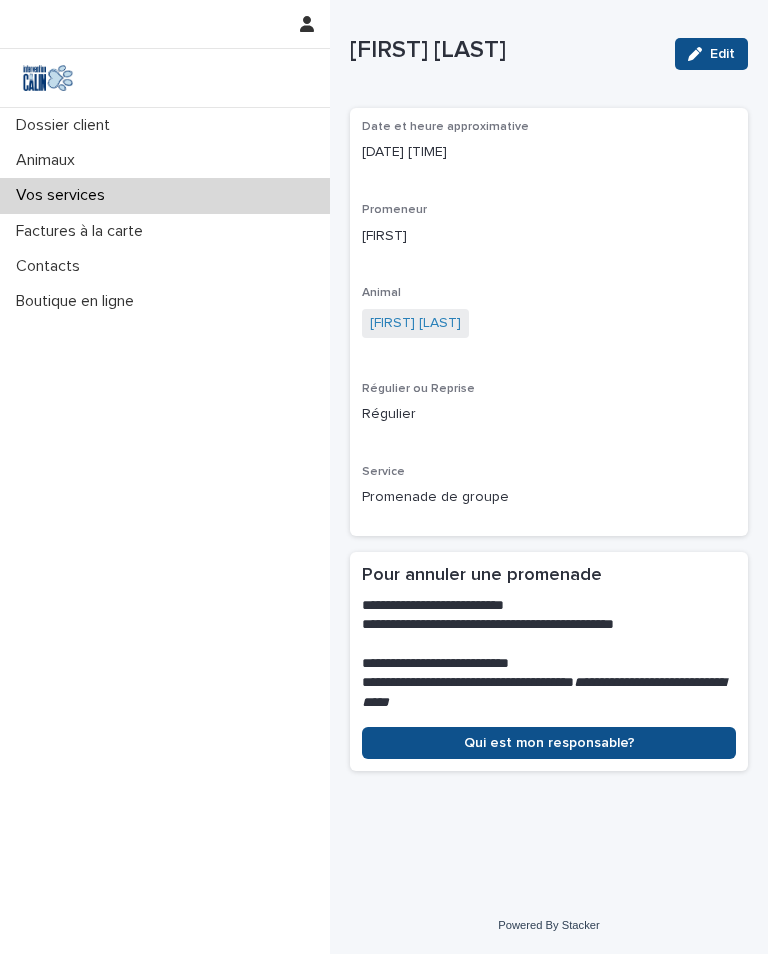 click on "Vos services" at bounding box center (165, 195) 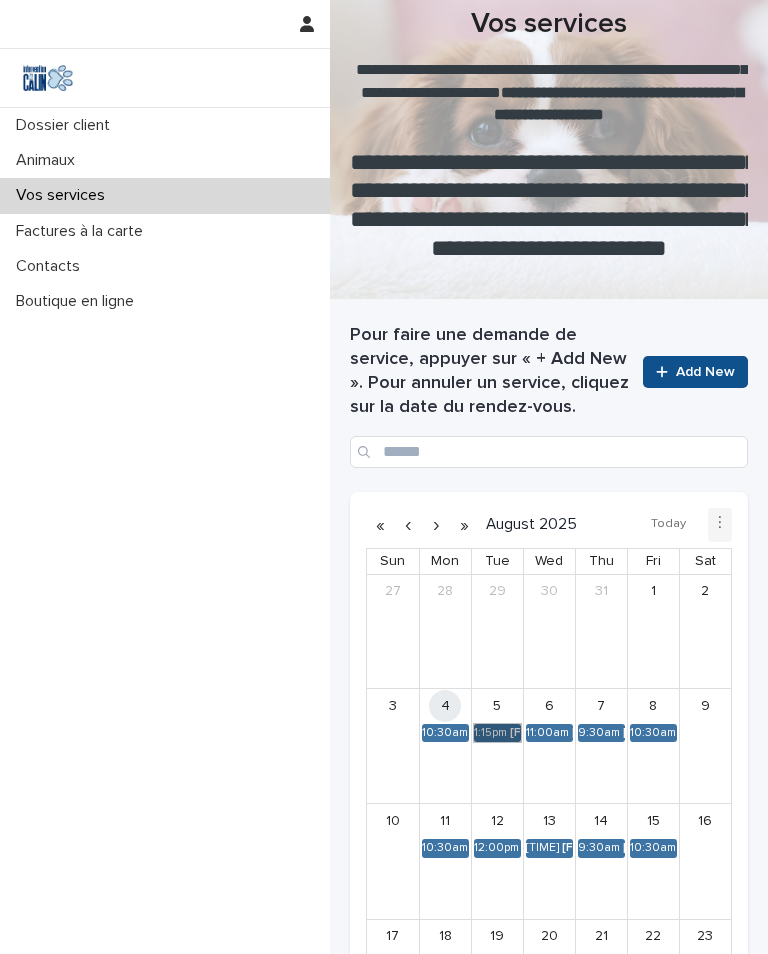 click on "[TIME] [FIRST] [LAST]" at bounding box center [497, 733] 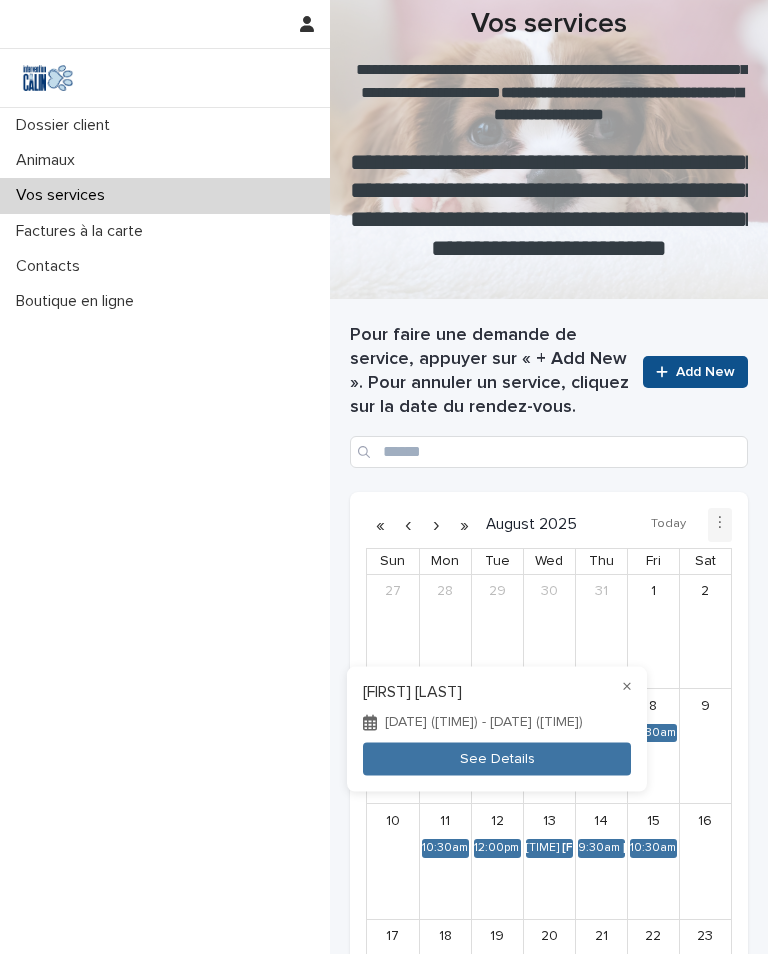 click on "See Details" at bounding box center (497, 759) 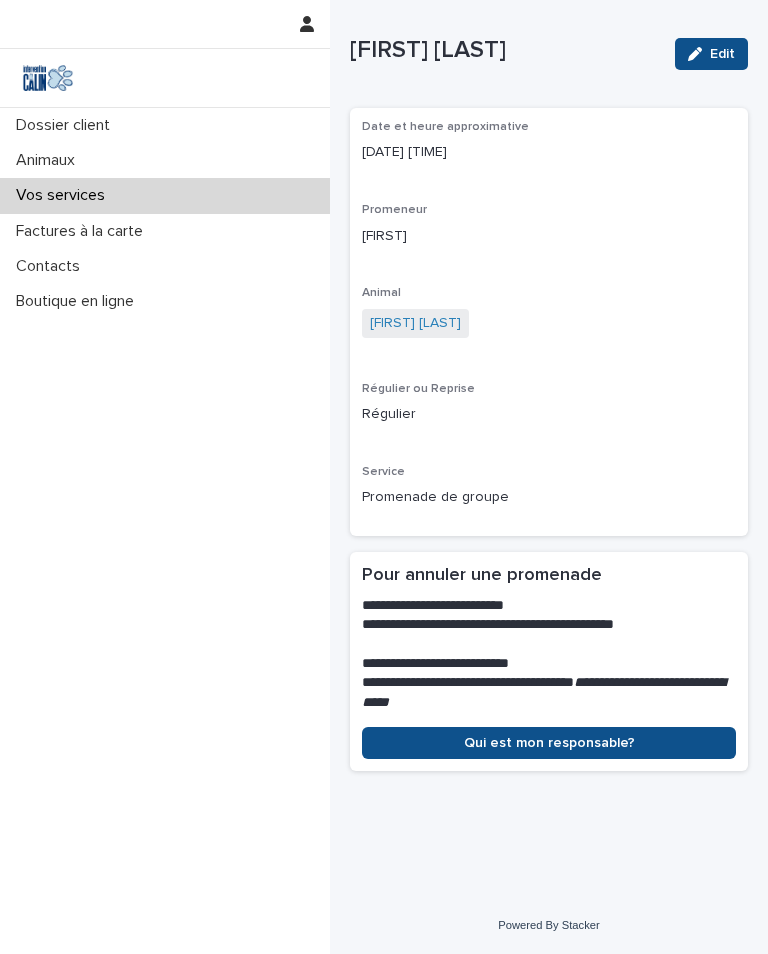 click on "Vos services" at bounding box center (64, 195) 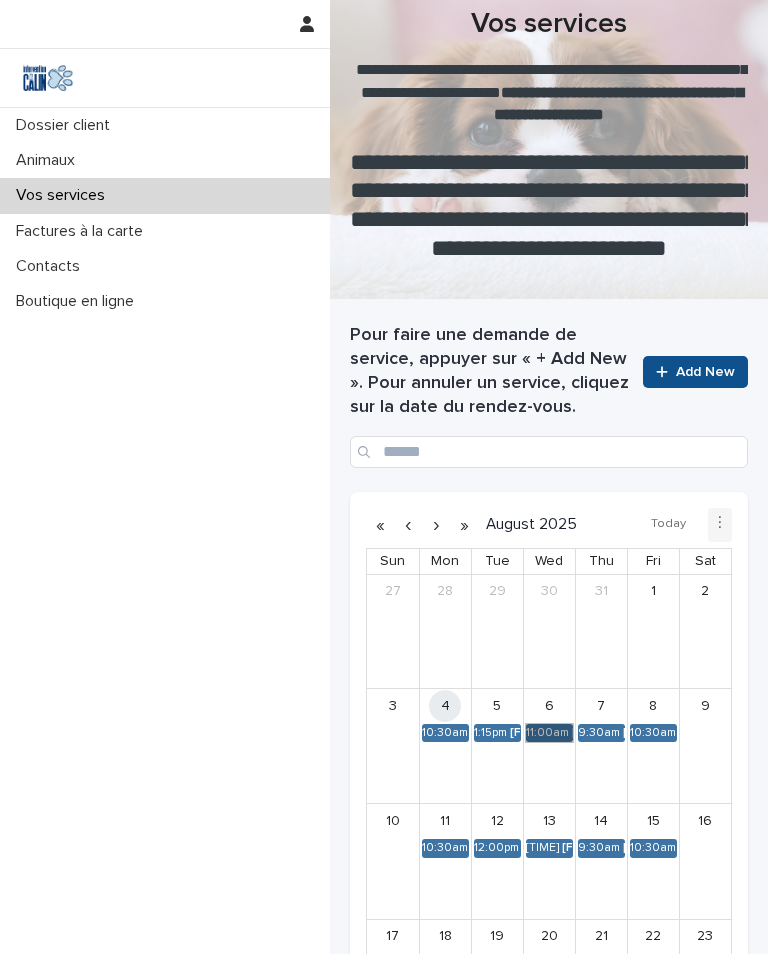 click on "[TIME] [FIRST] [LAST]" at bounding box center (549, 733) 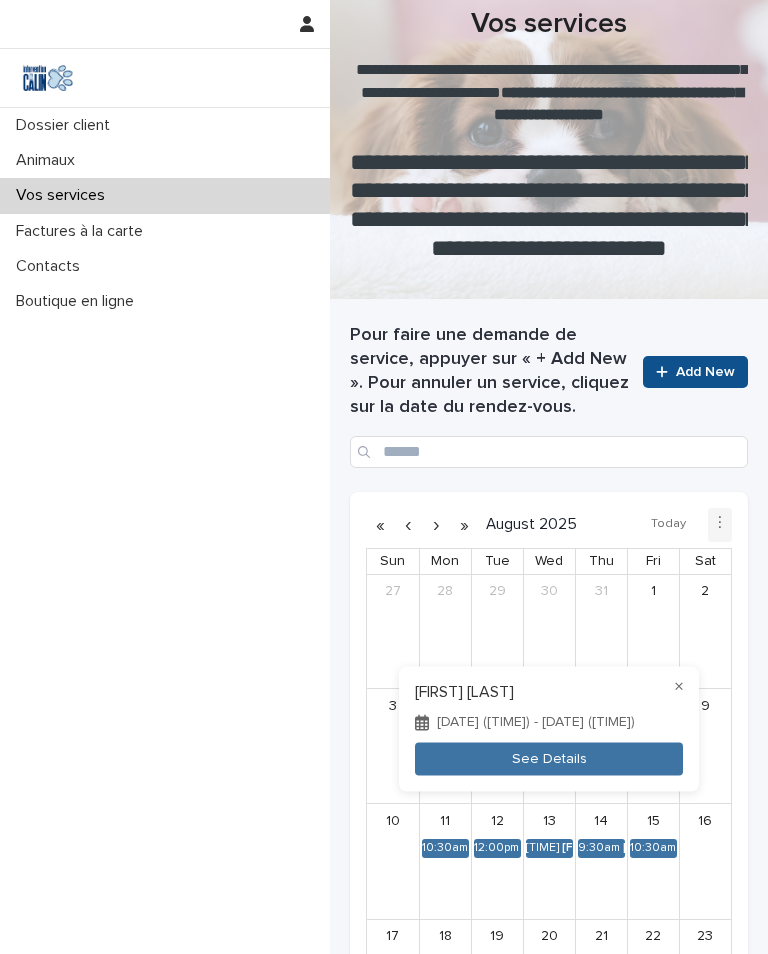 click on "See Details" at bounding box center (549, 759) 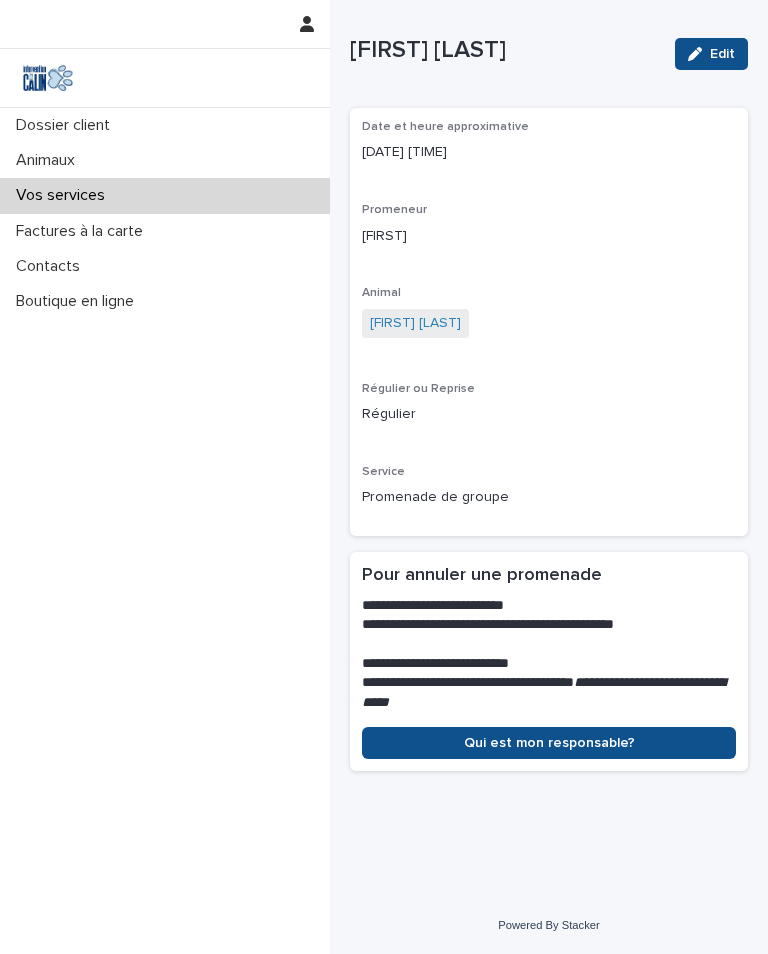 click on "Vos services" at bounding box center [64, 195] 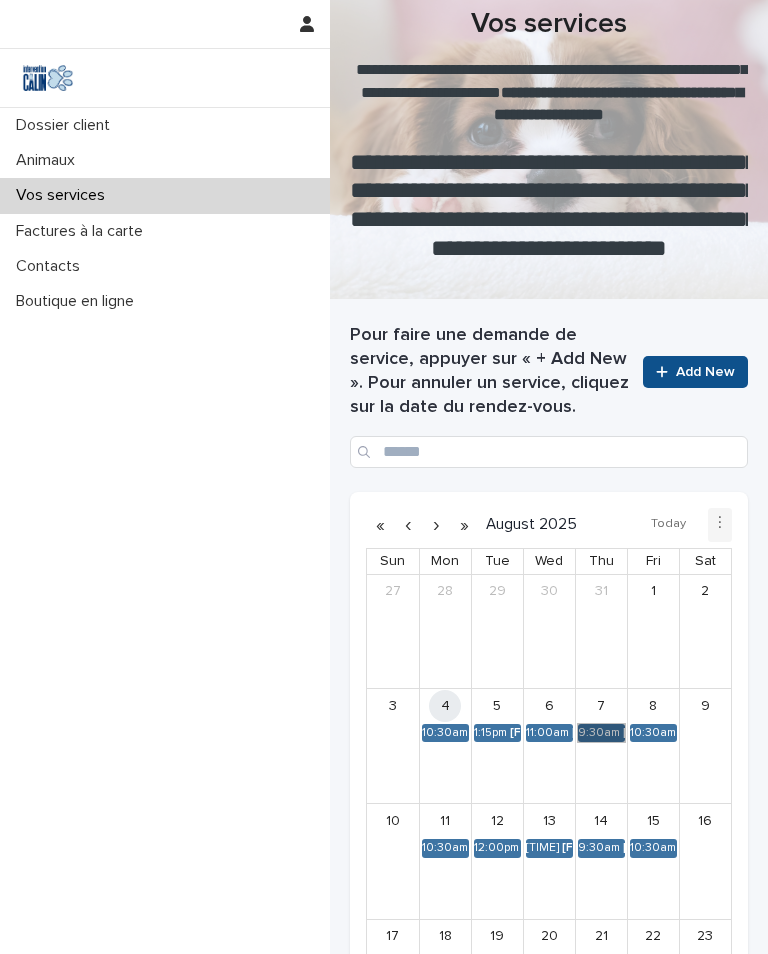 click on "[TIME] [FIRST] [LAST]" at bounding box center [601, 733] 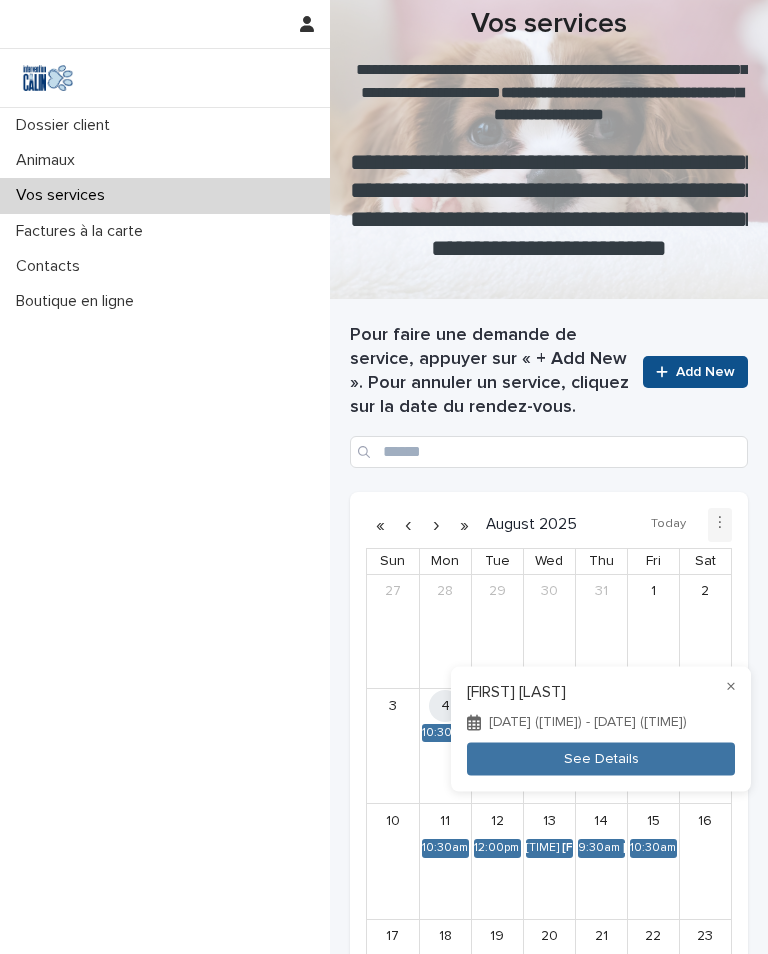 click on "See Details" at bounding box center [601, 759] 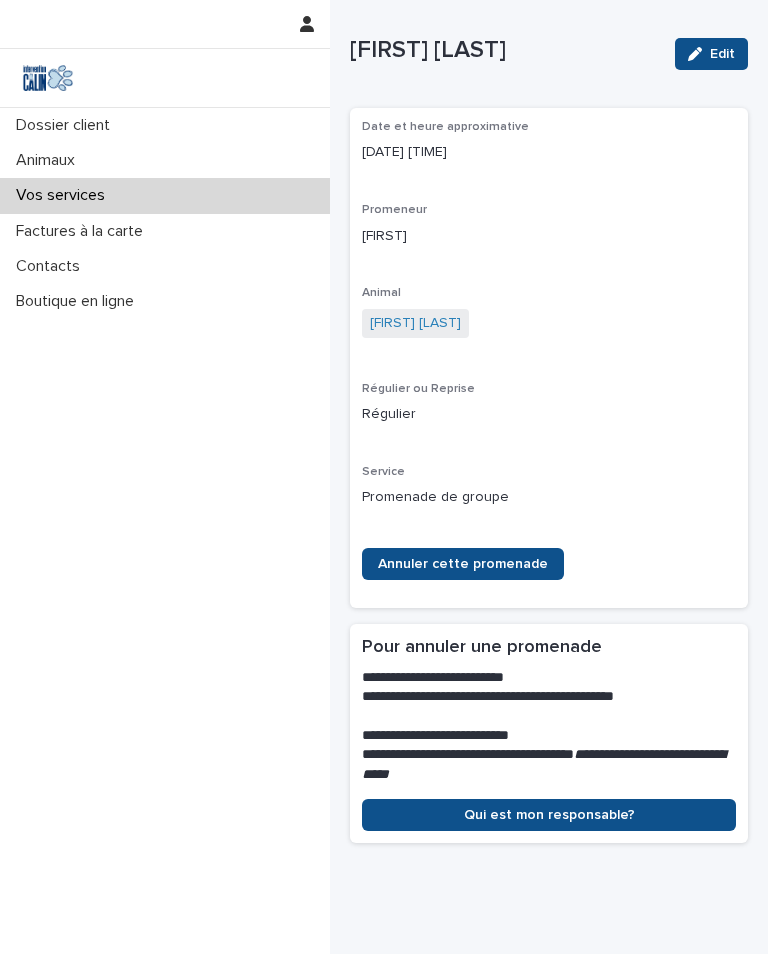 click on "Vos services" at bounding box center [64, 195] 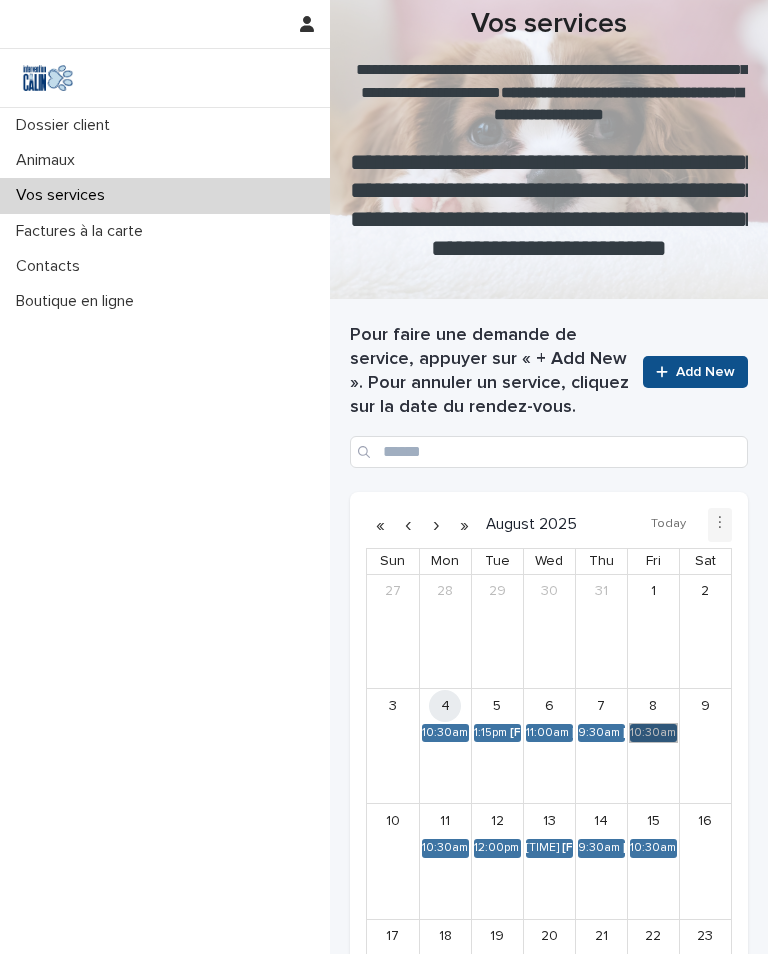 click on "[TIME] [FIRST] [LAST]" at bounding box center [653, 733] 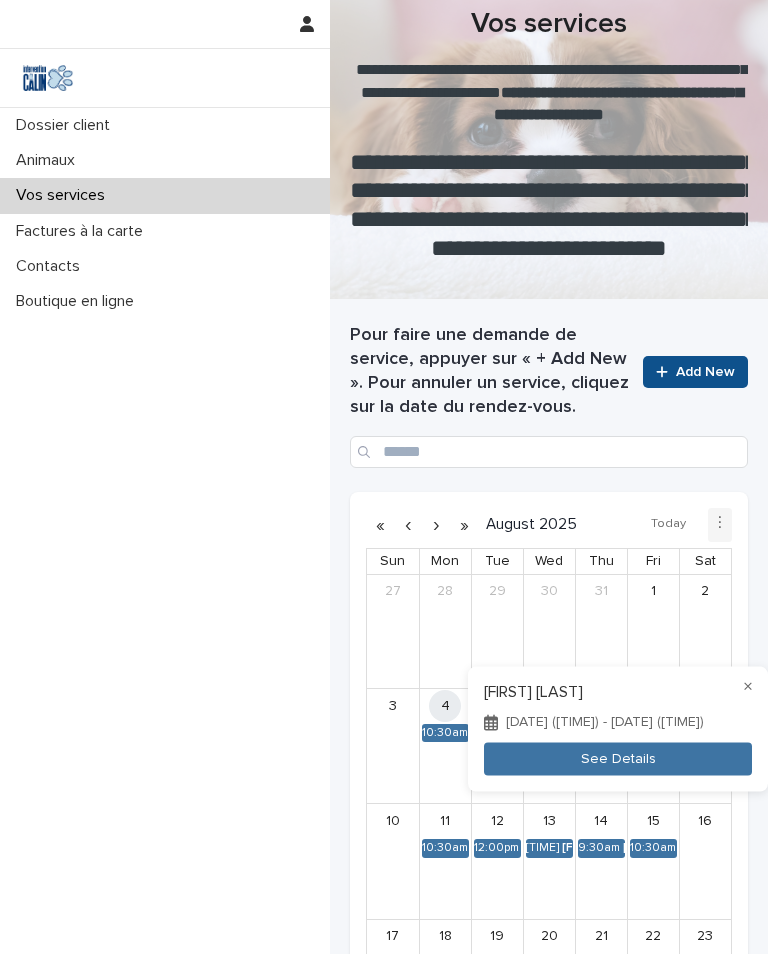 click on "See Details" at bounding box center (618, 759) 